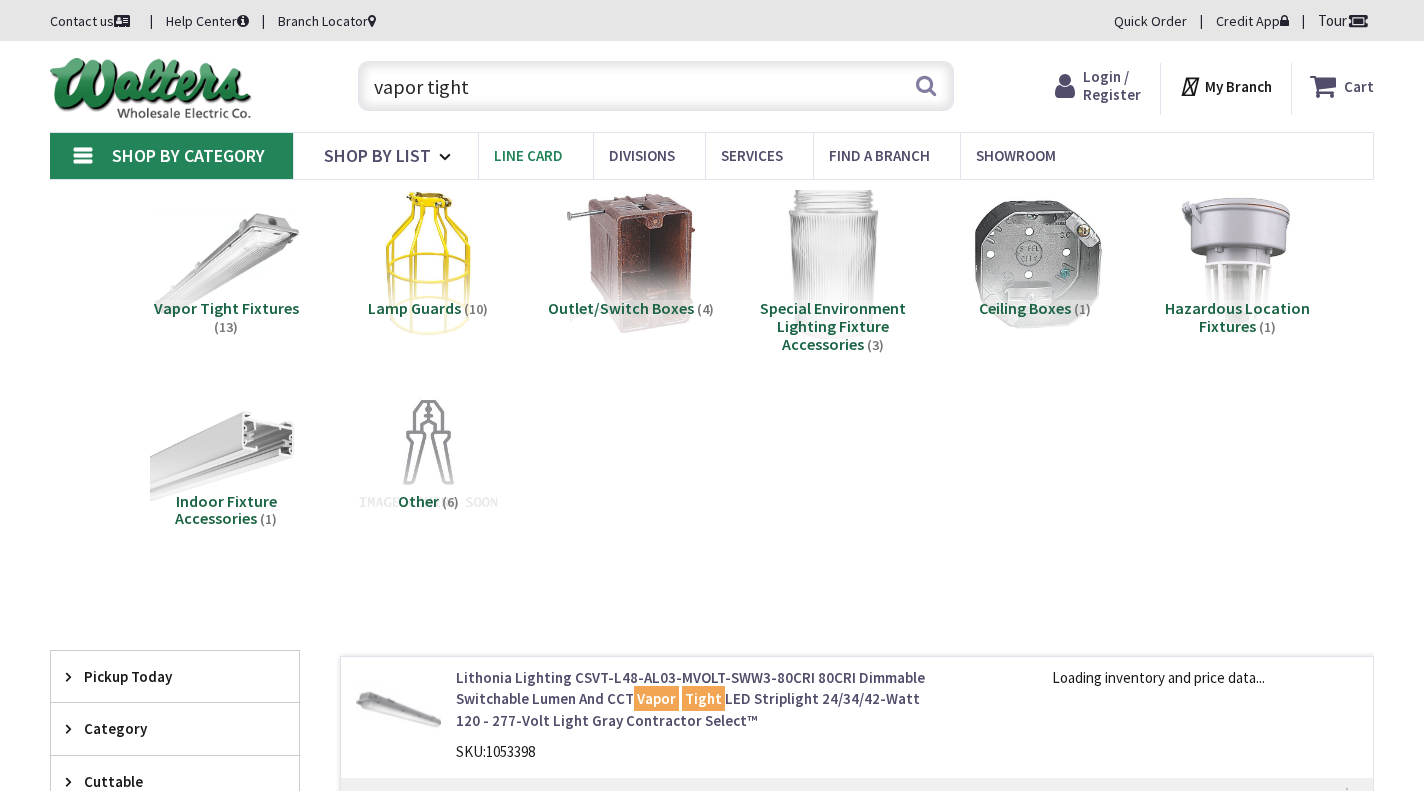 scroll, scrollTop: 0, scrollLeft: 0, axis: both 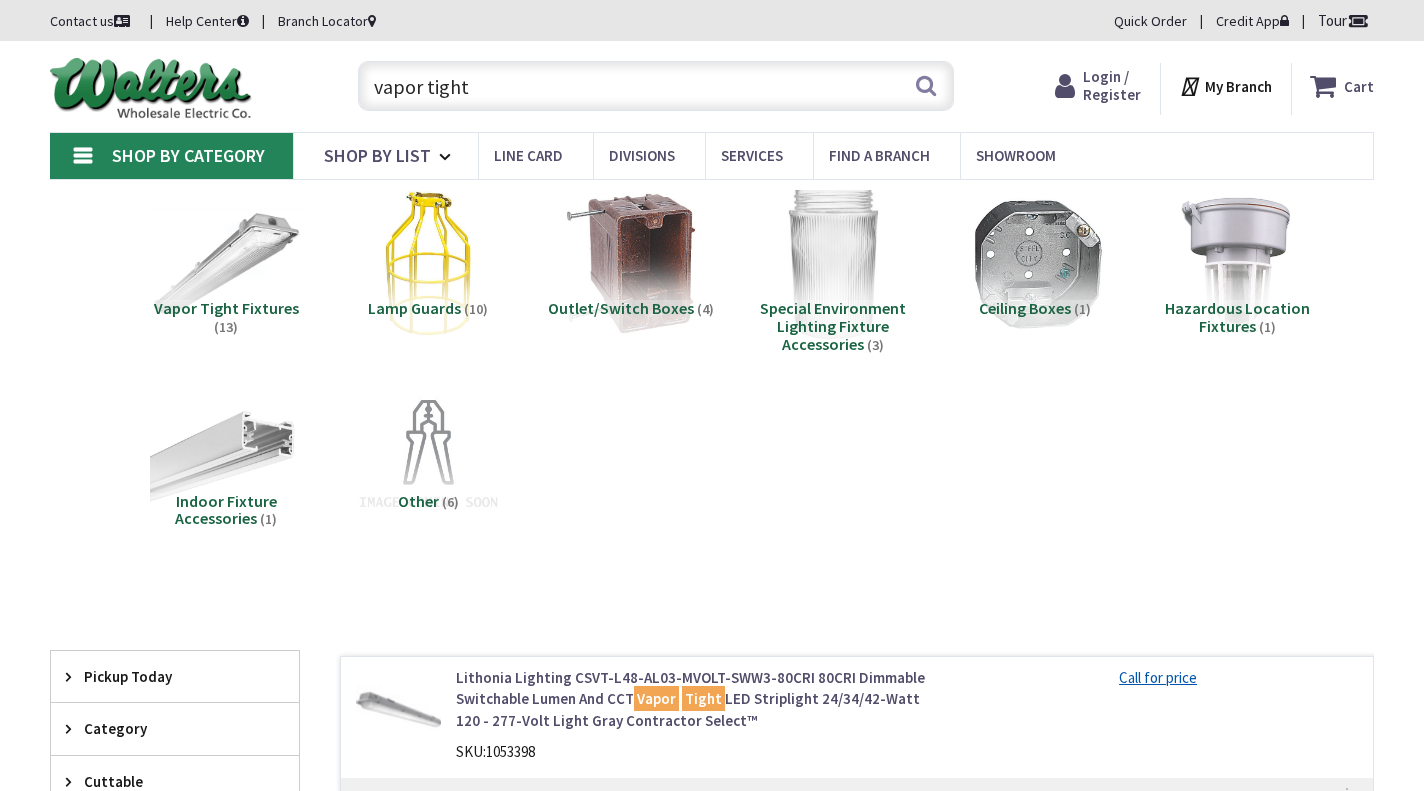 click on "vapor tight" at bounding box center (656, 86) 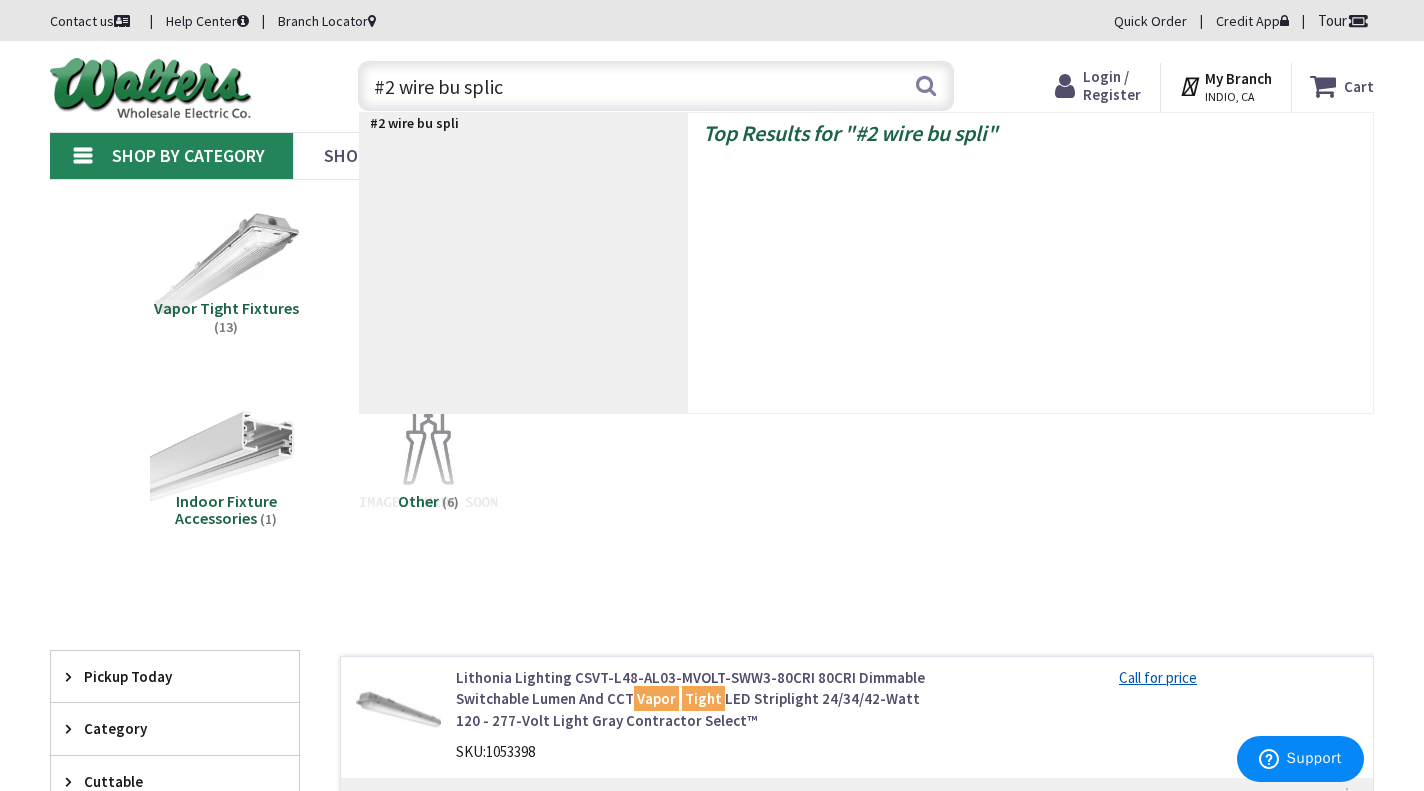 type on "#2 wire bu splice" 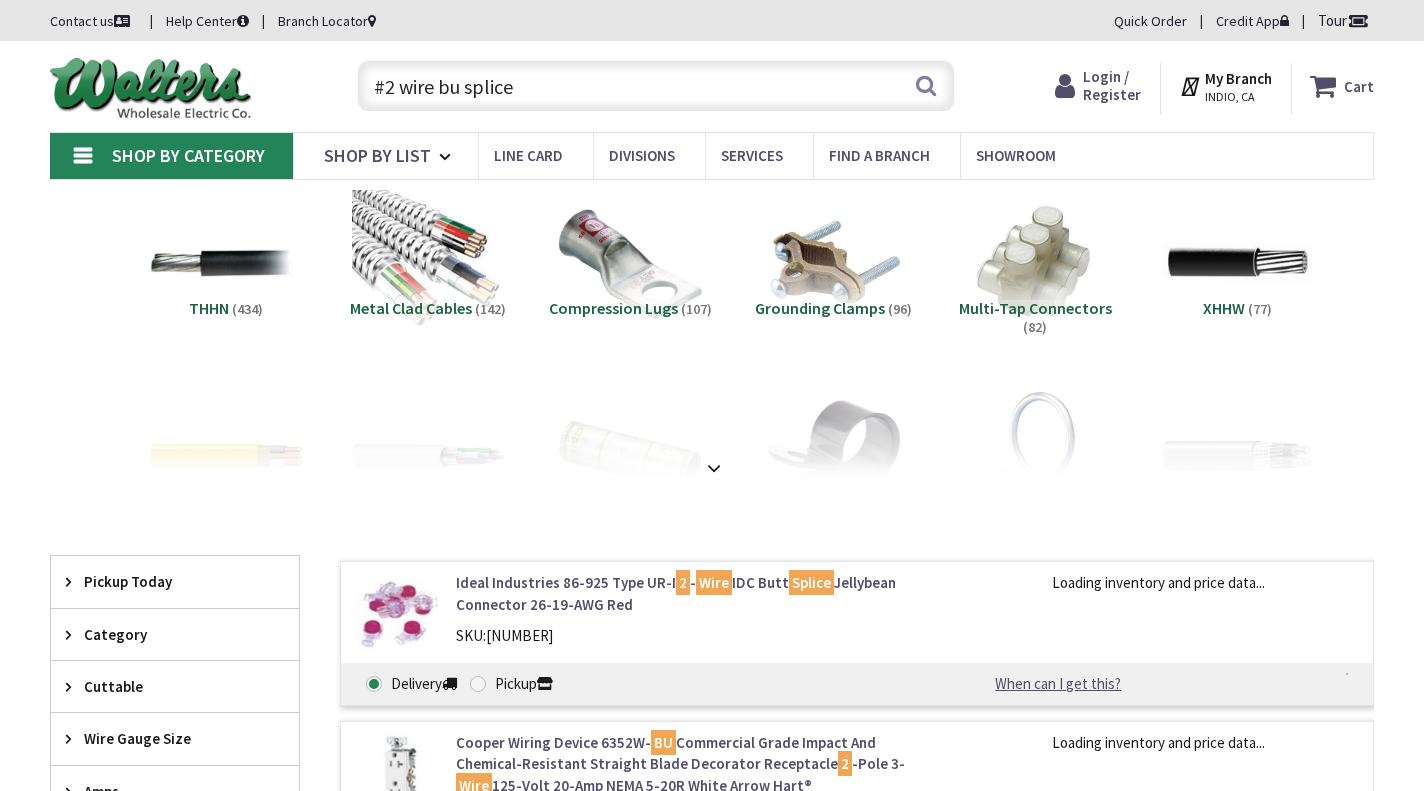 scroll, scrollTop: 0, scrollLeft: 0, axis: both 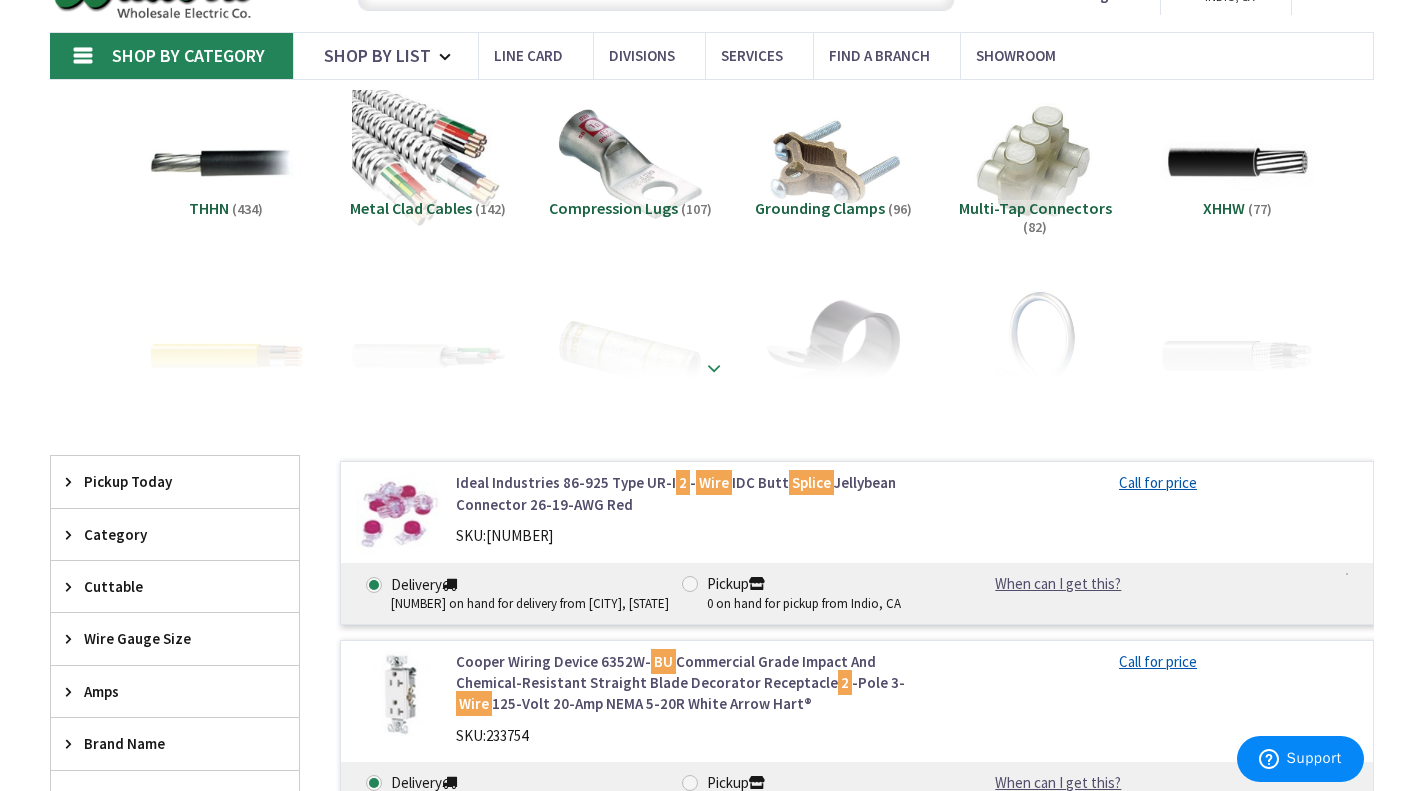 click at bounding box center [714, 368] 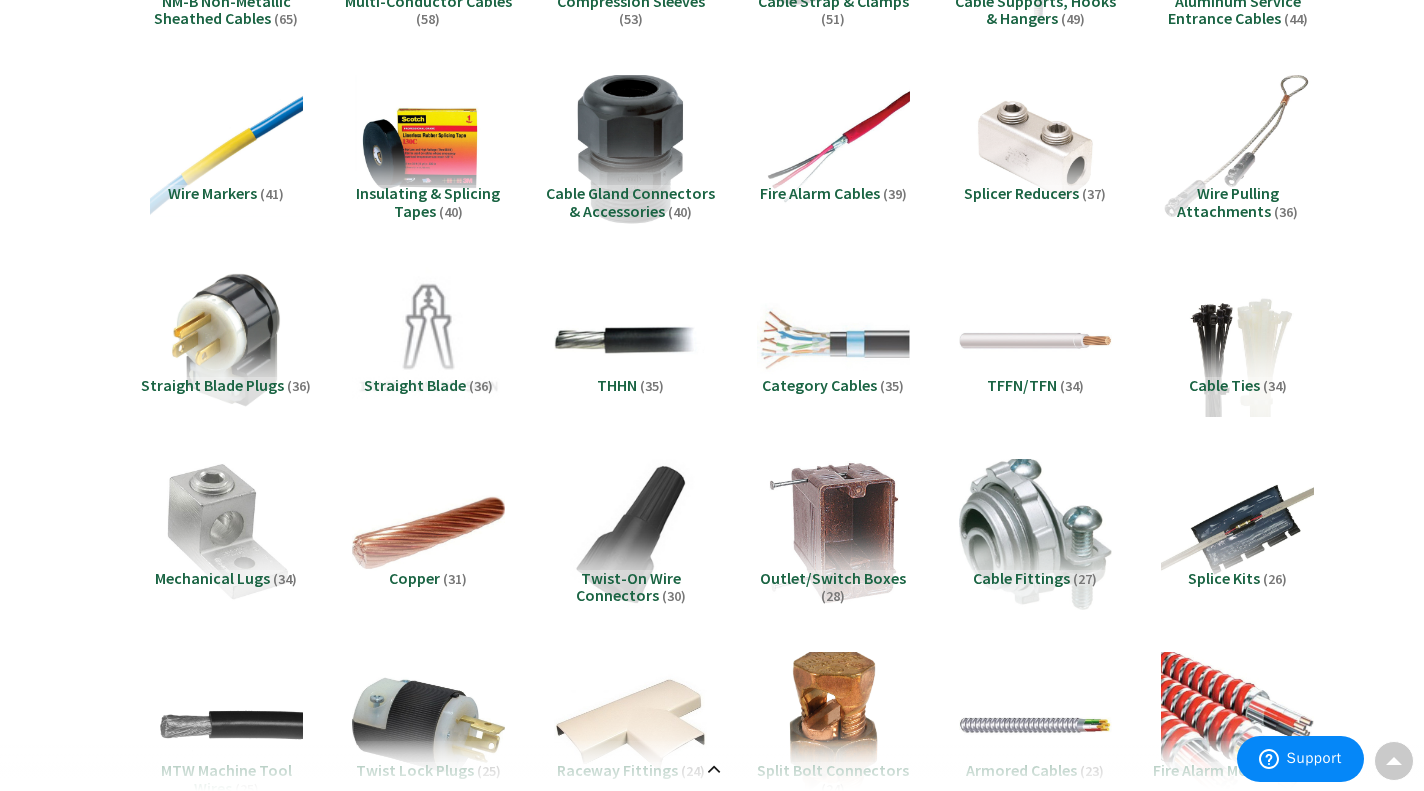 scroll, scrollTop: 0, scrollLeft: 0, axis: both 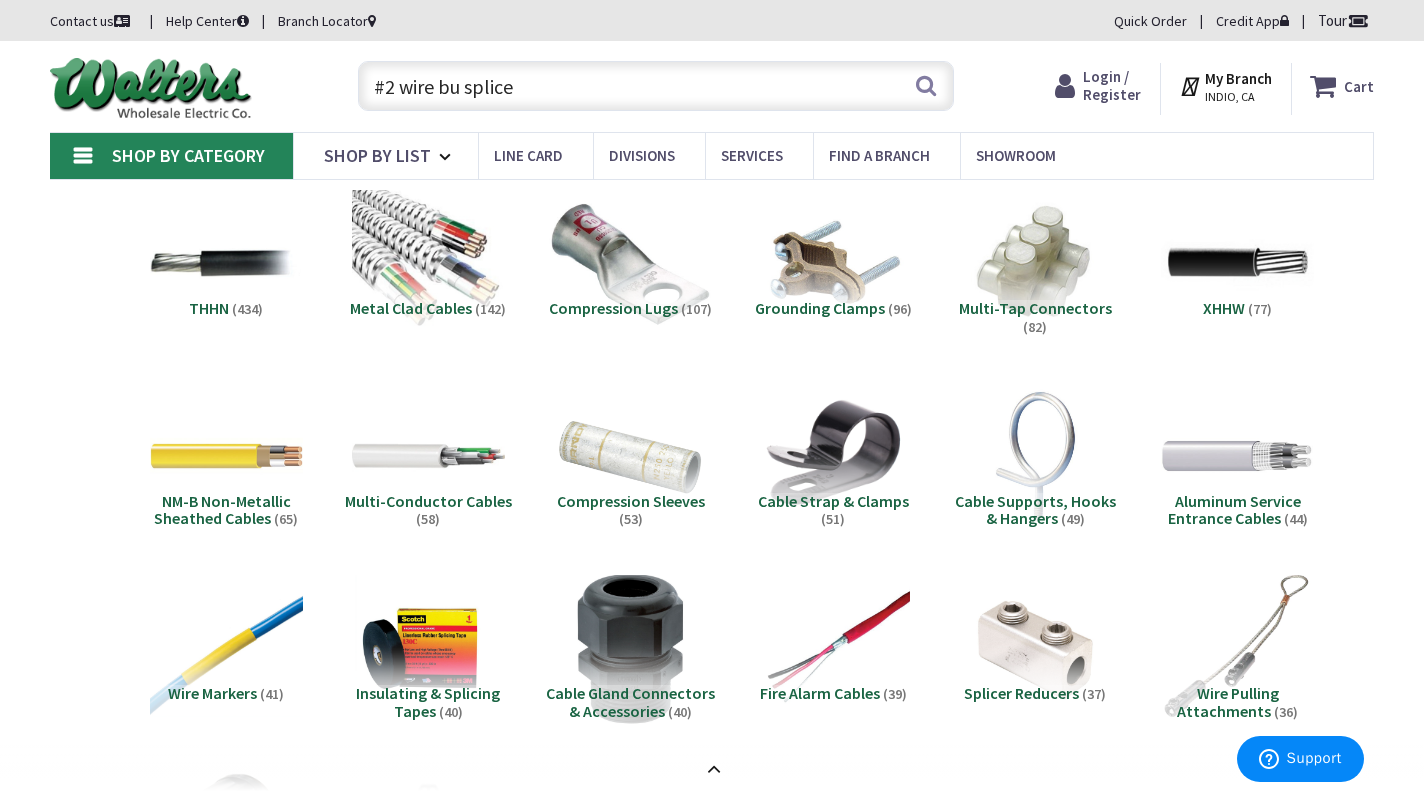 click at bounding box center (631, 263) 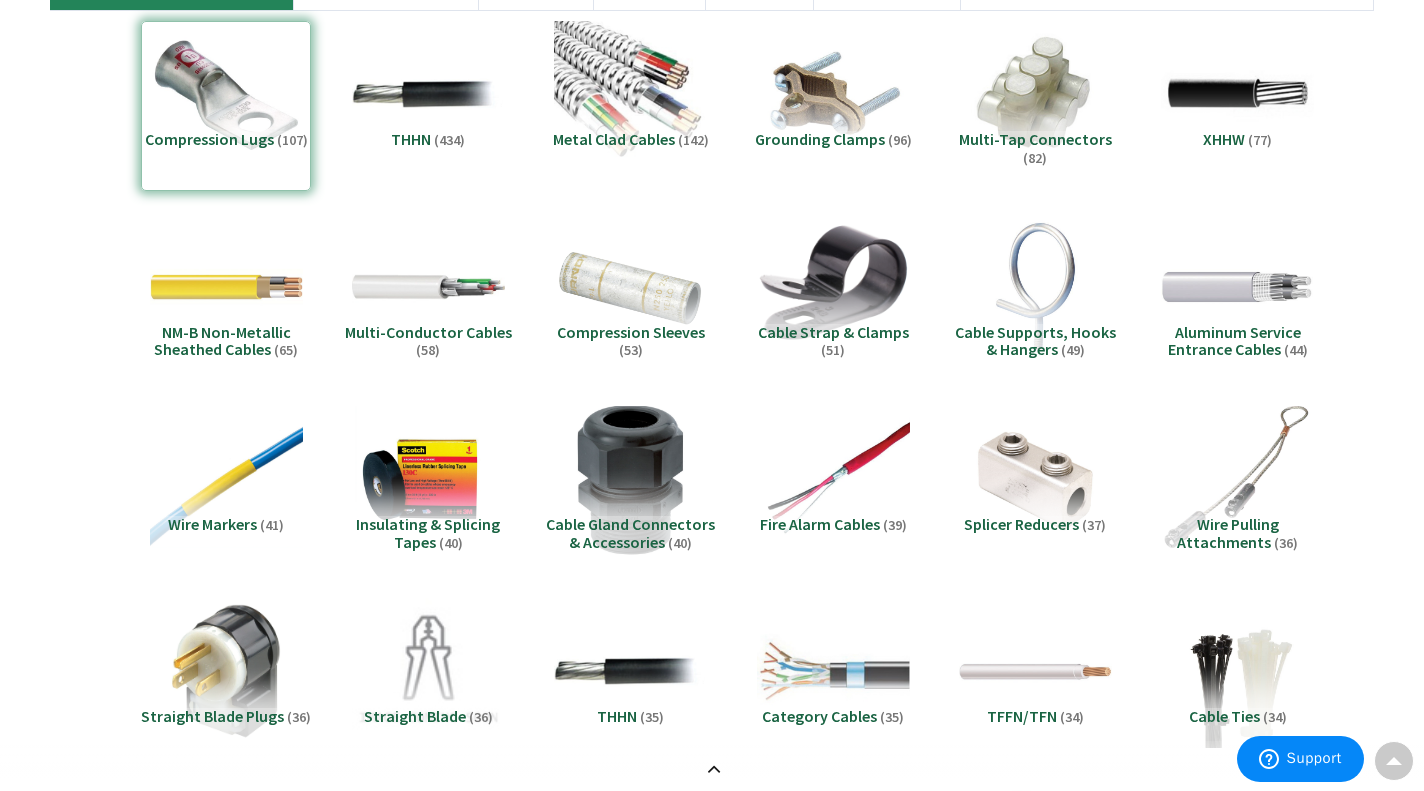 scroll, scrollTop: 0, scrollLeft: 0, axis: both 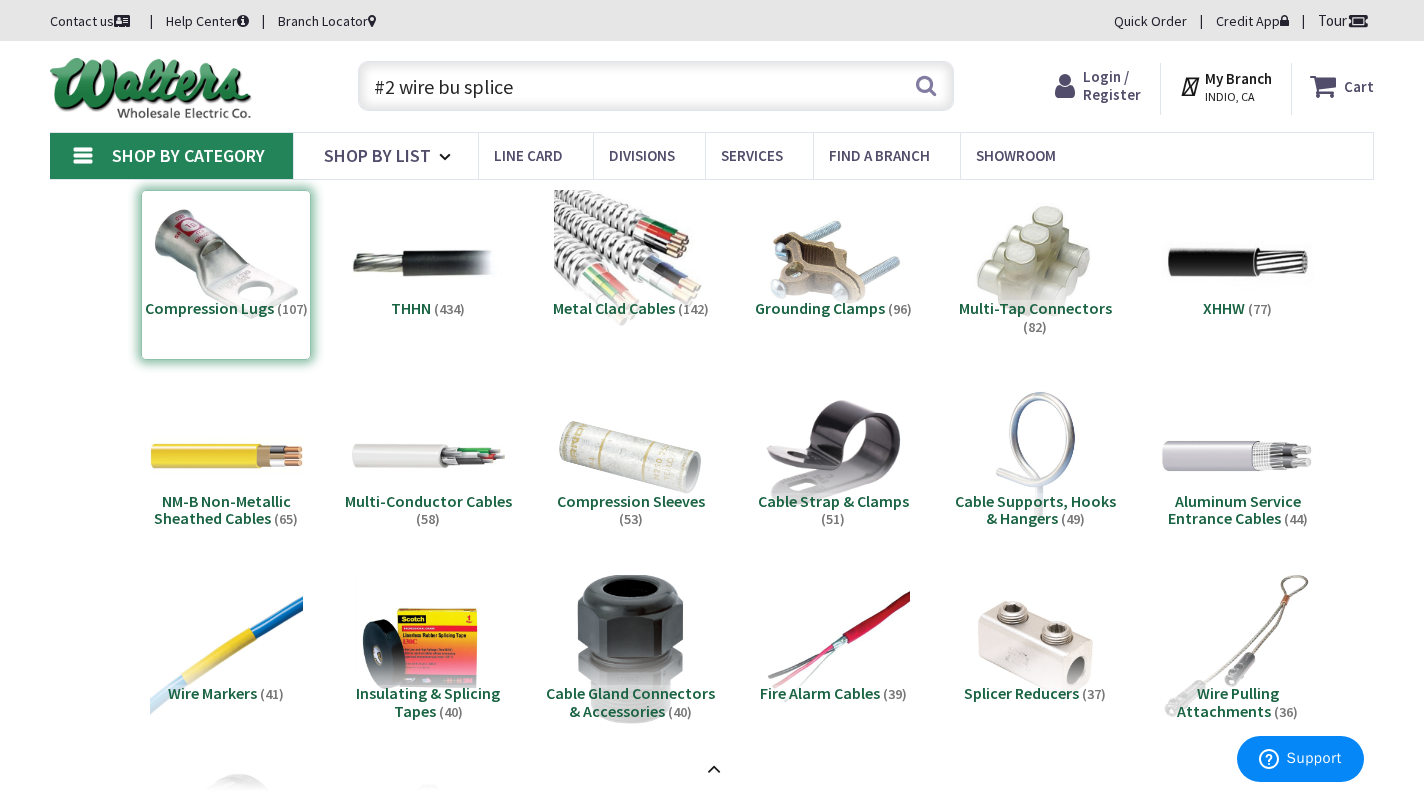drag, startPoint x: 596, startPoint y: 59, endPoint x: 594, endPoint y: 108, distance: 49.0408 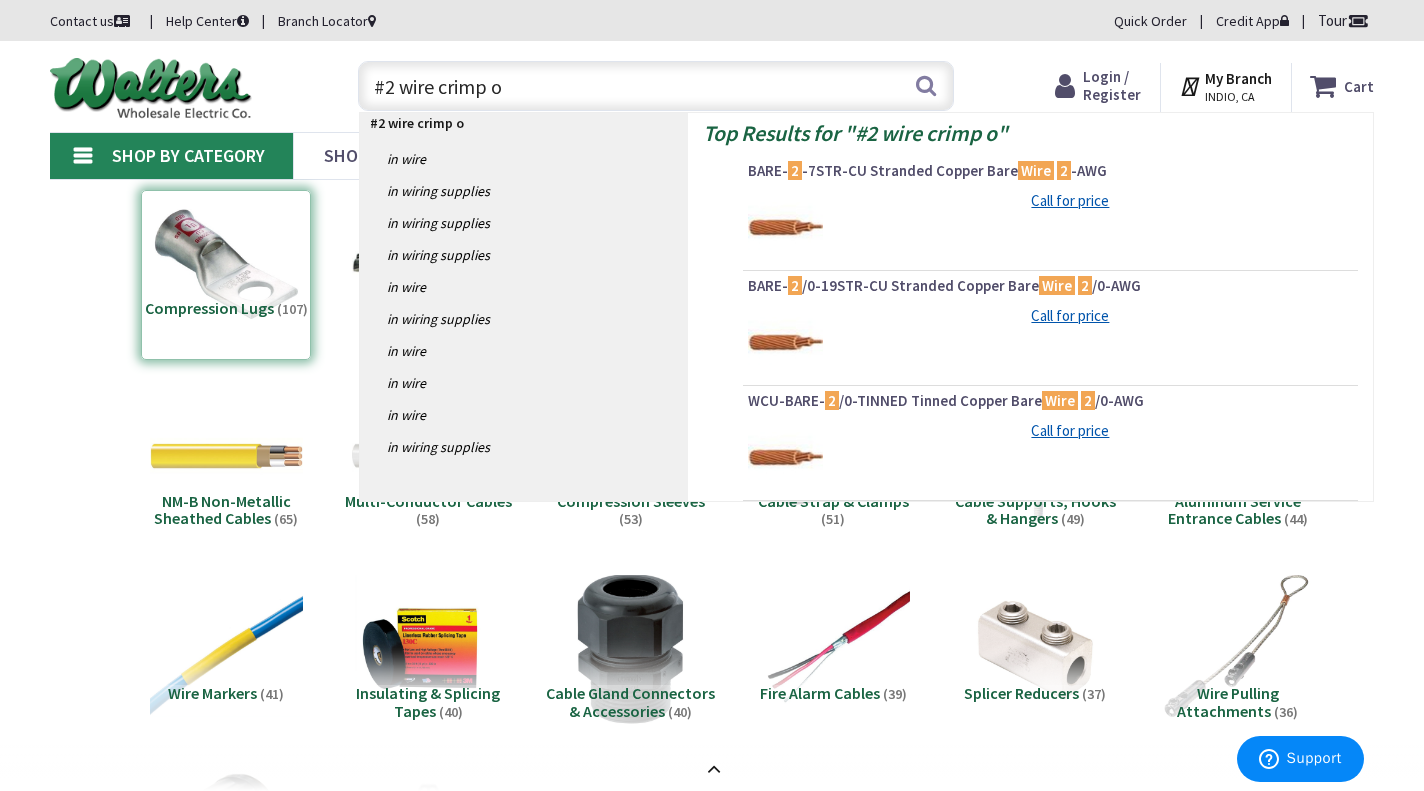 type on "#2 wire crimp on" 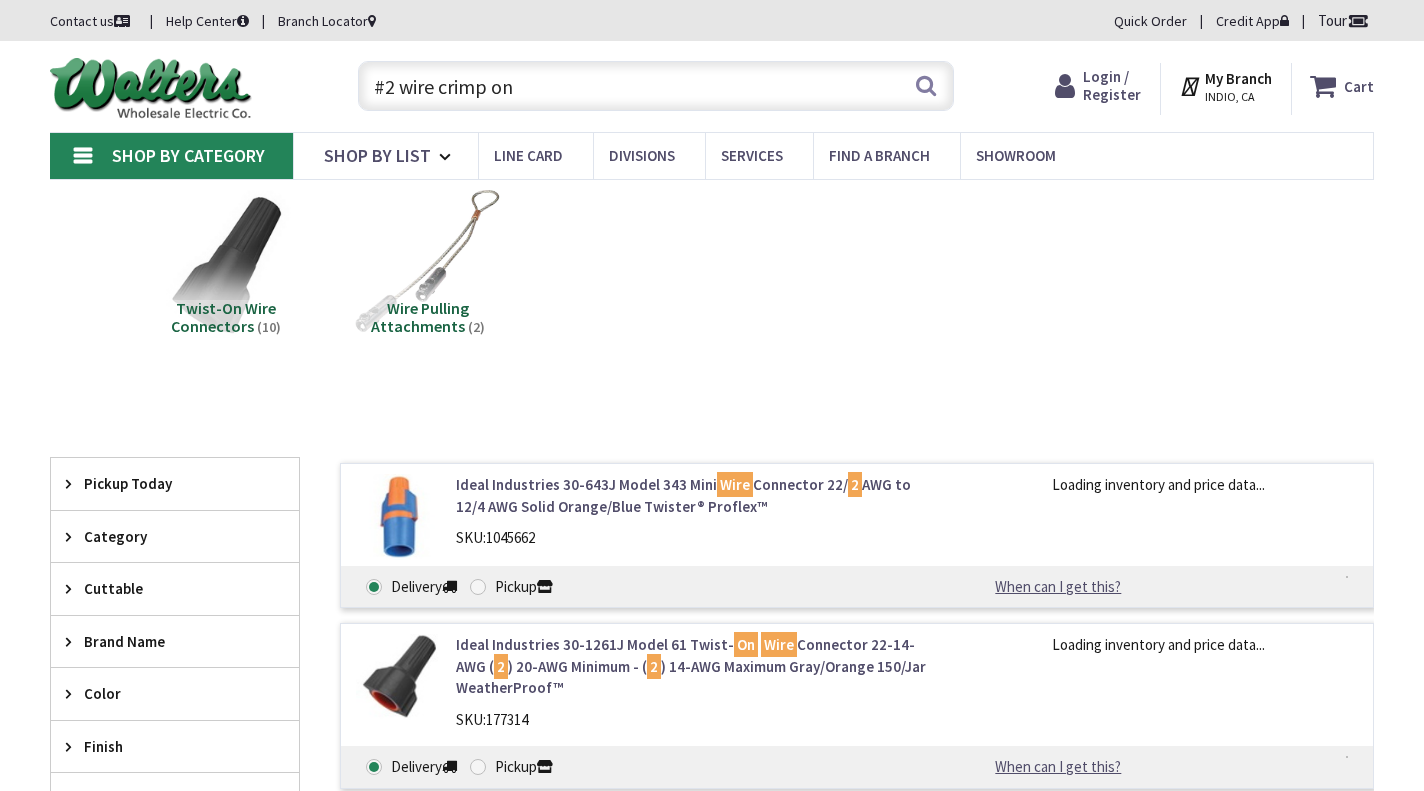 scroll, scrollTop: 0, scrollLeft: 0, axis: both 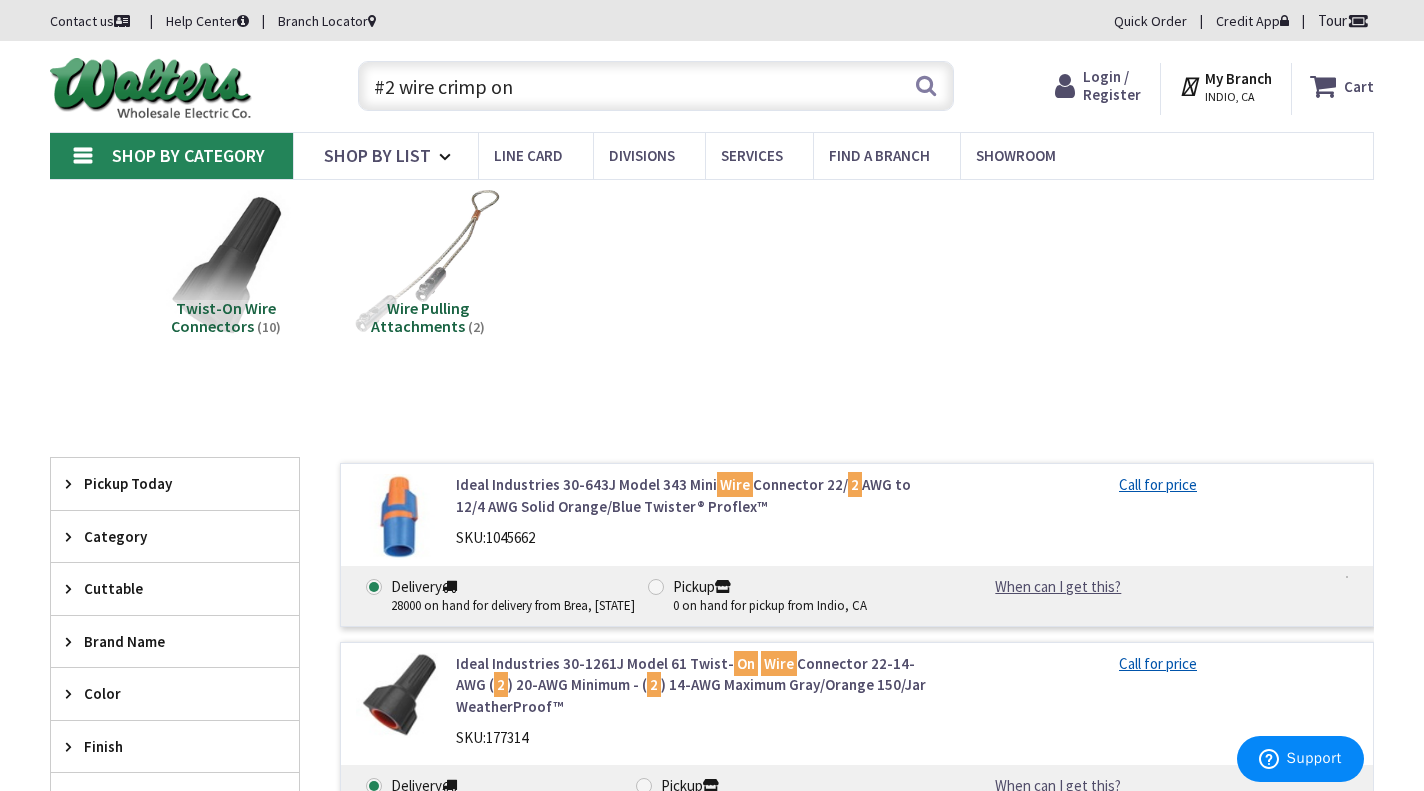 click on "#2 wire crimp on" at bounding box center (656, 86) 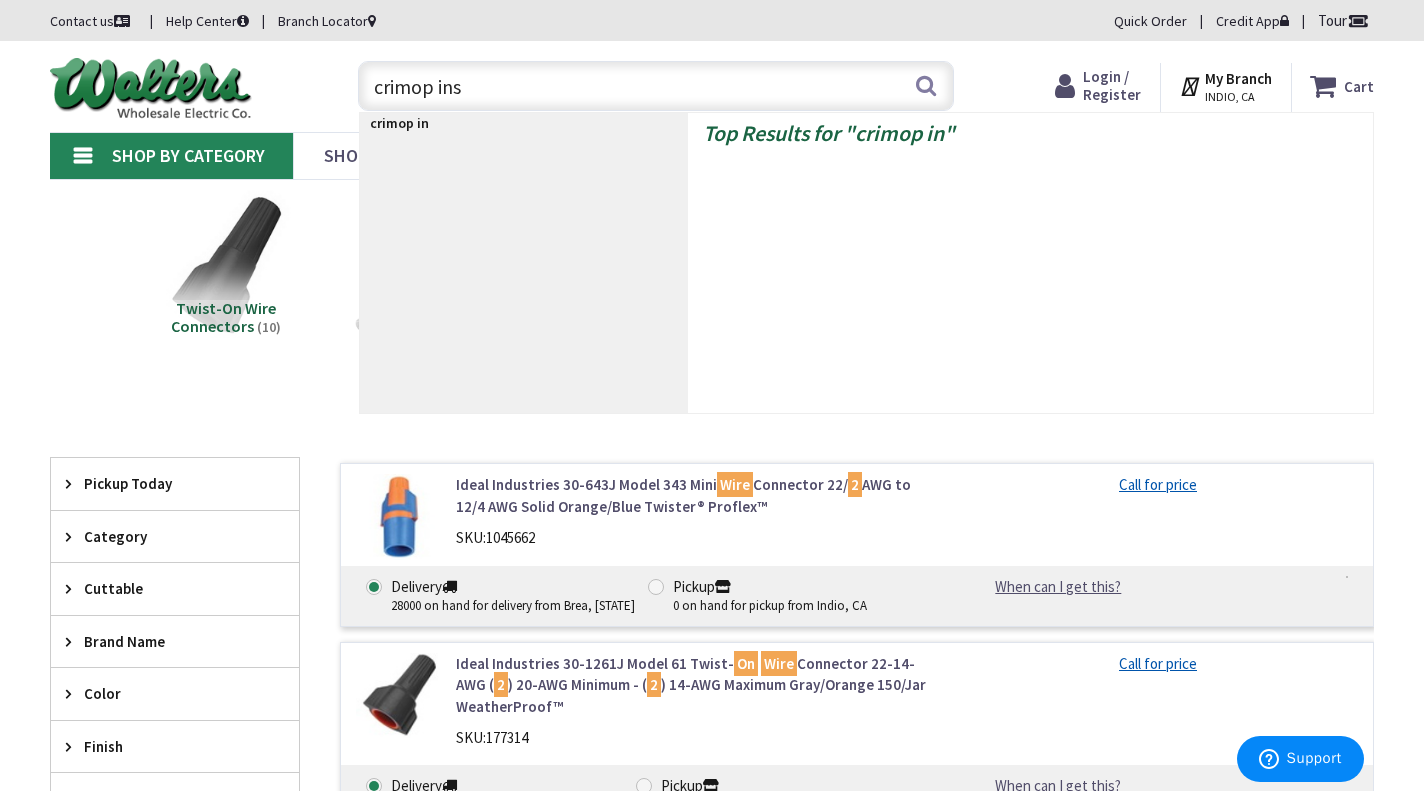 type on "crimop ins" 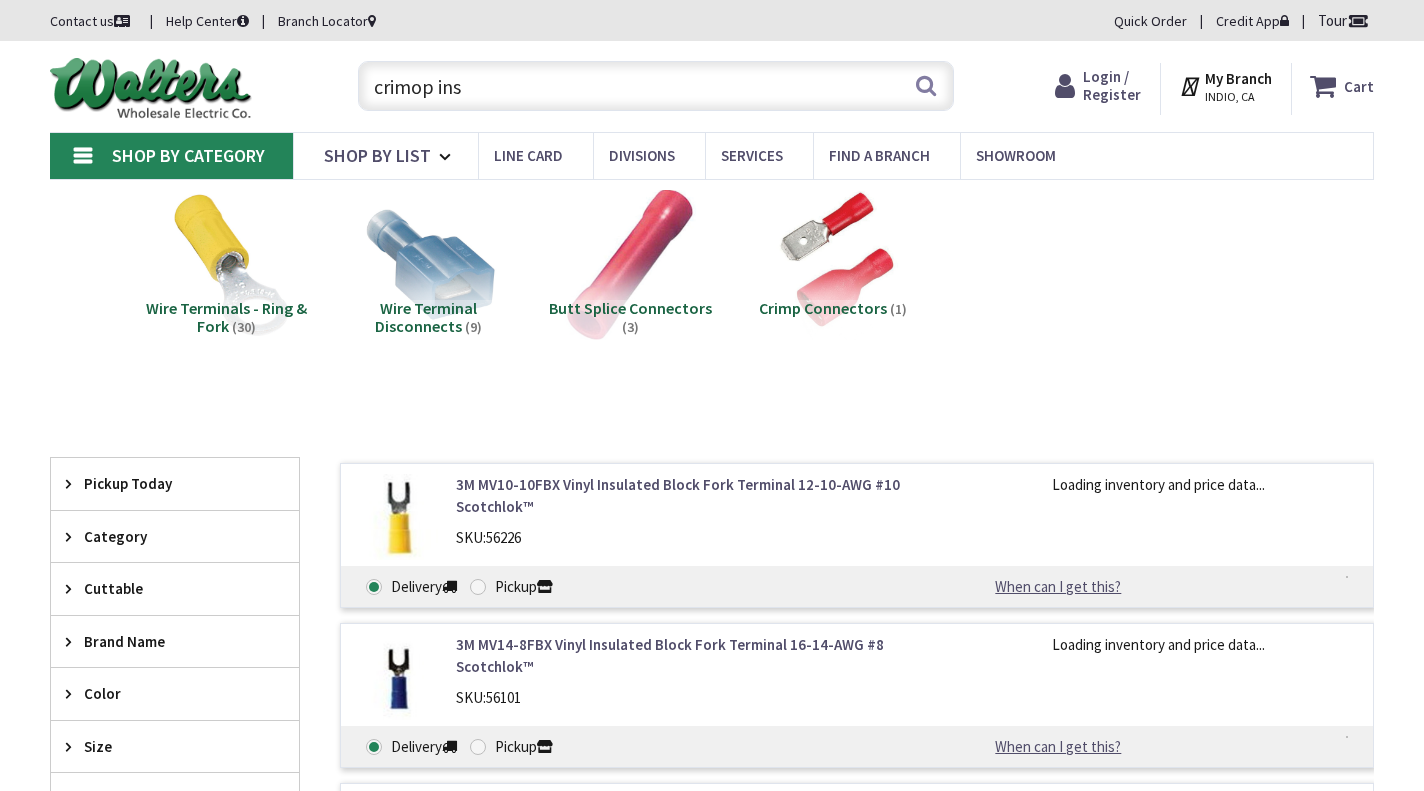 scroll, scrollTop: 0, scrollLeft: 0, axis: both 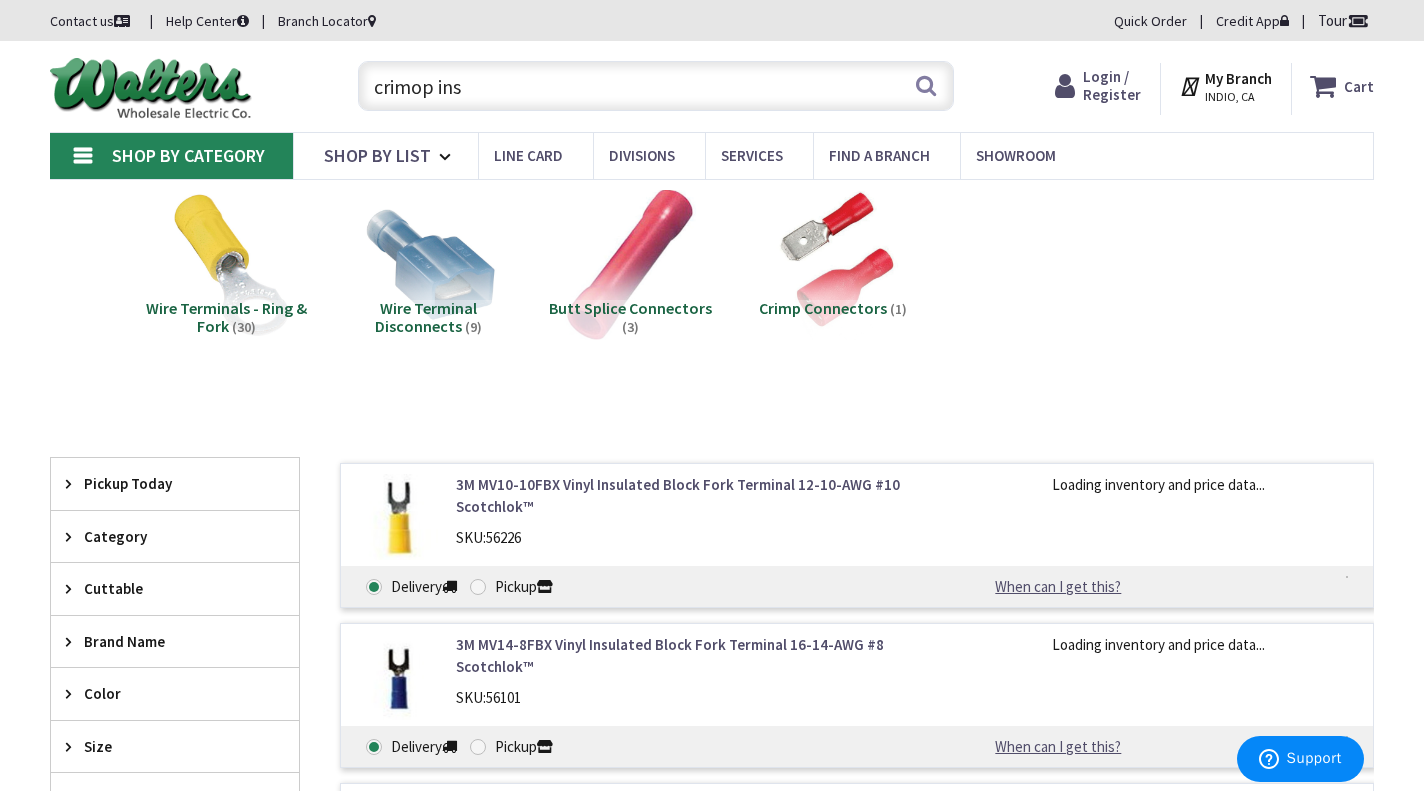click on "crimop ins" at bounding box center [656, 86] 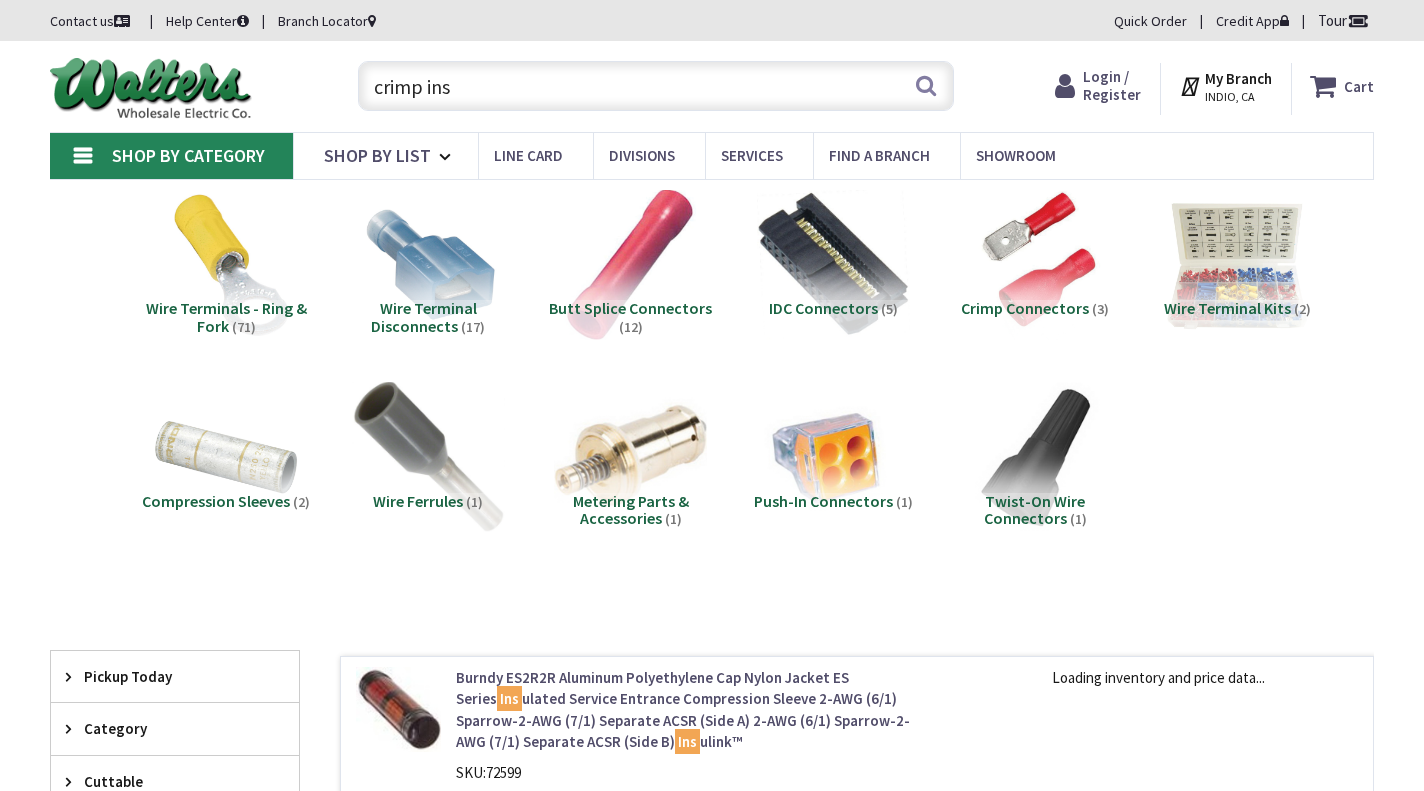 scroll, scrollTop: 0, scrollLeft: 0, axis: both 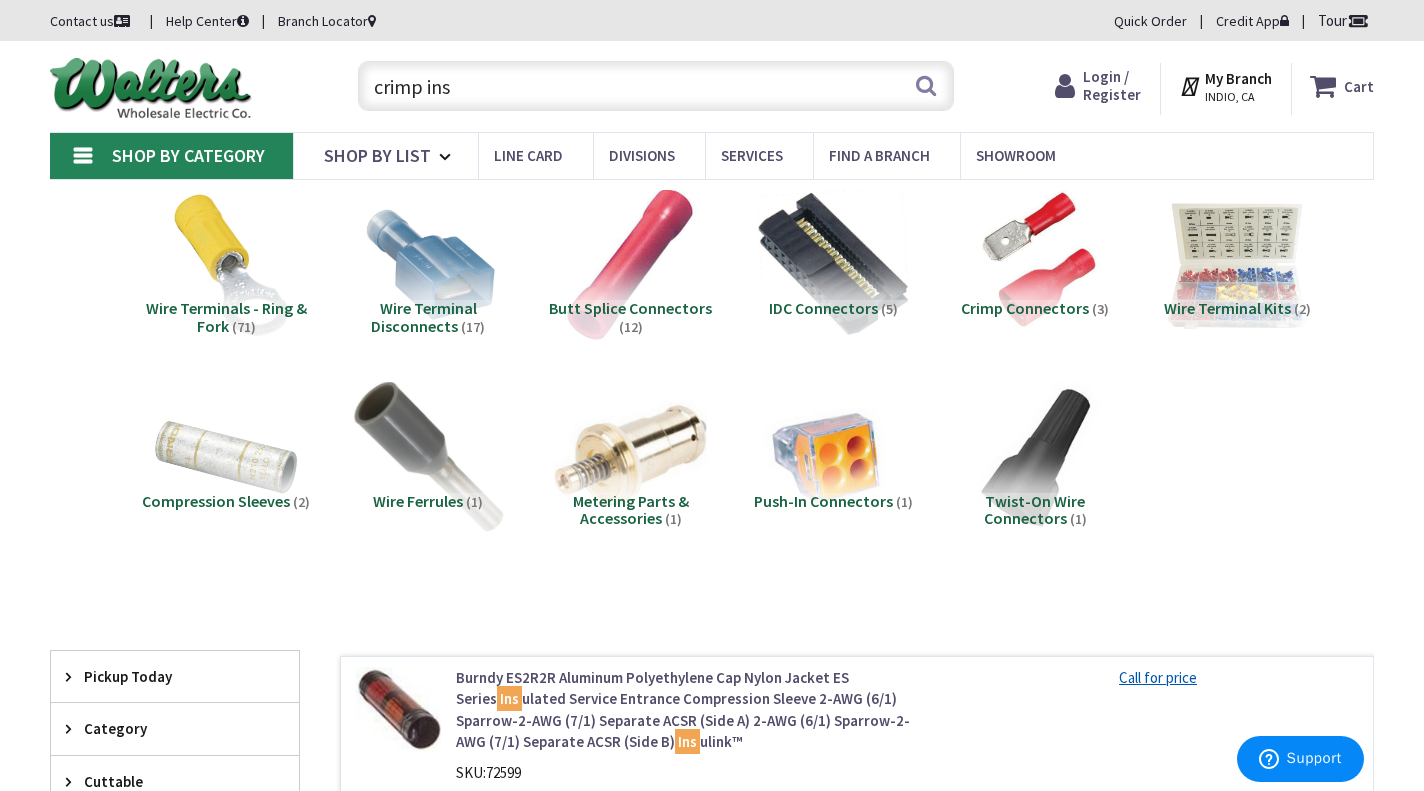 click on "crimp ins" at bounding box center (656, 86) 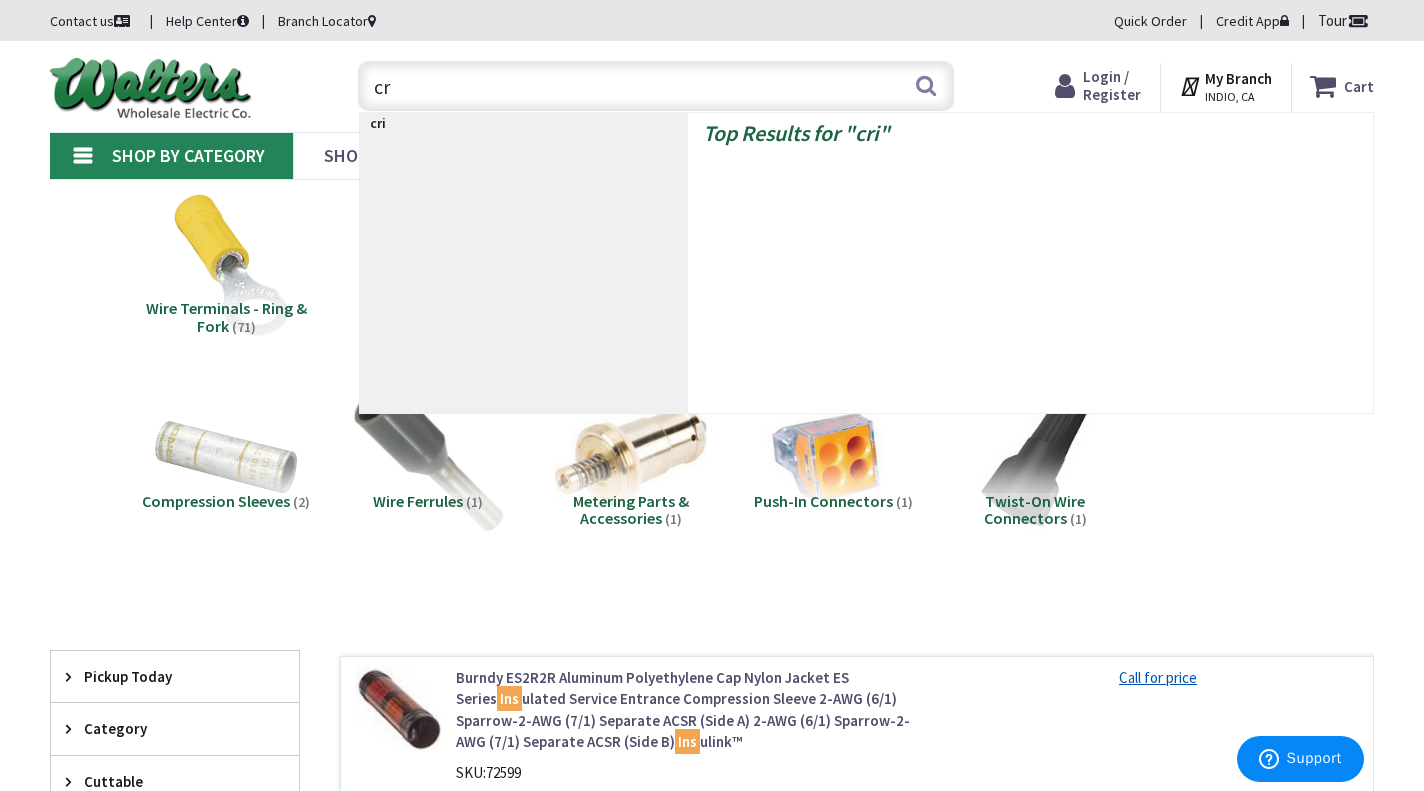 type on "c" 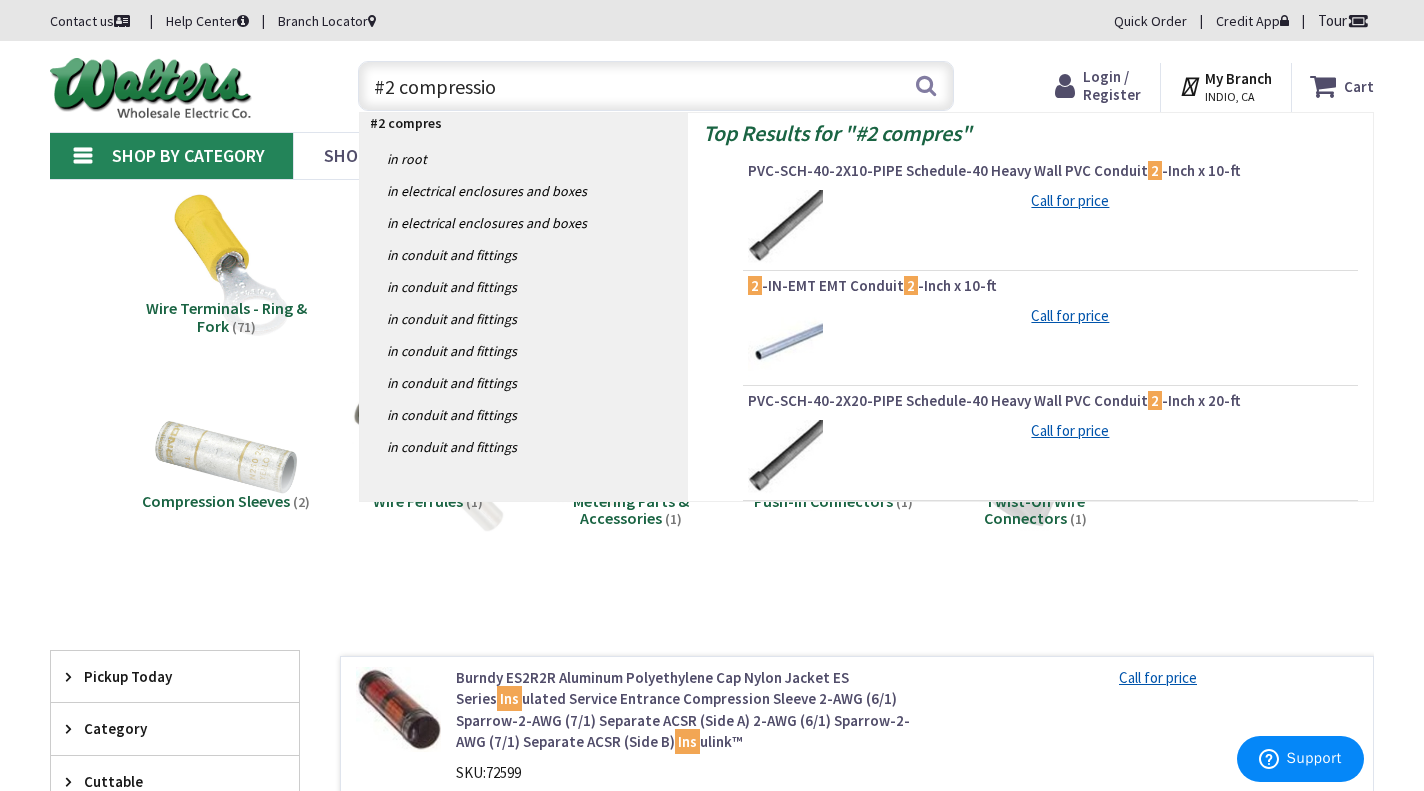 type on "#2 compression" 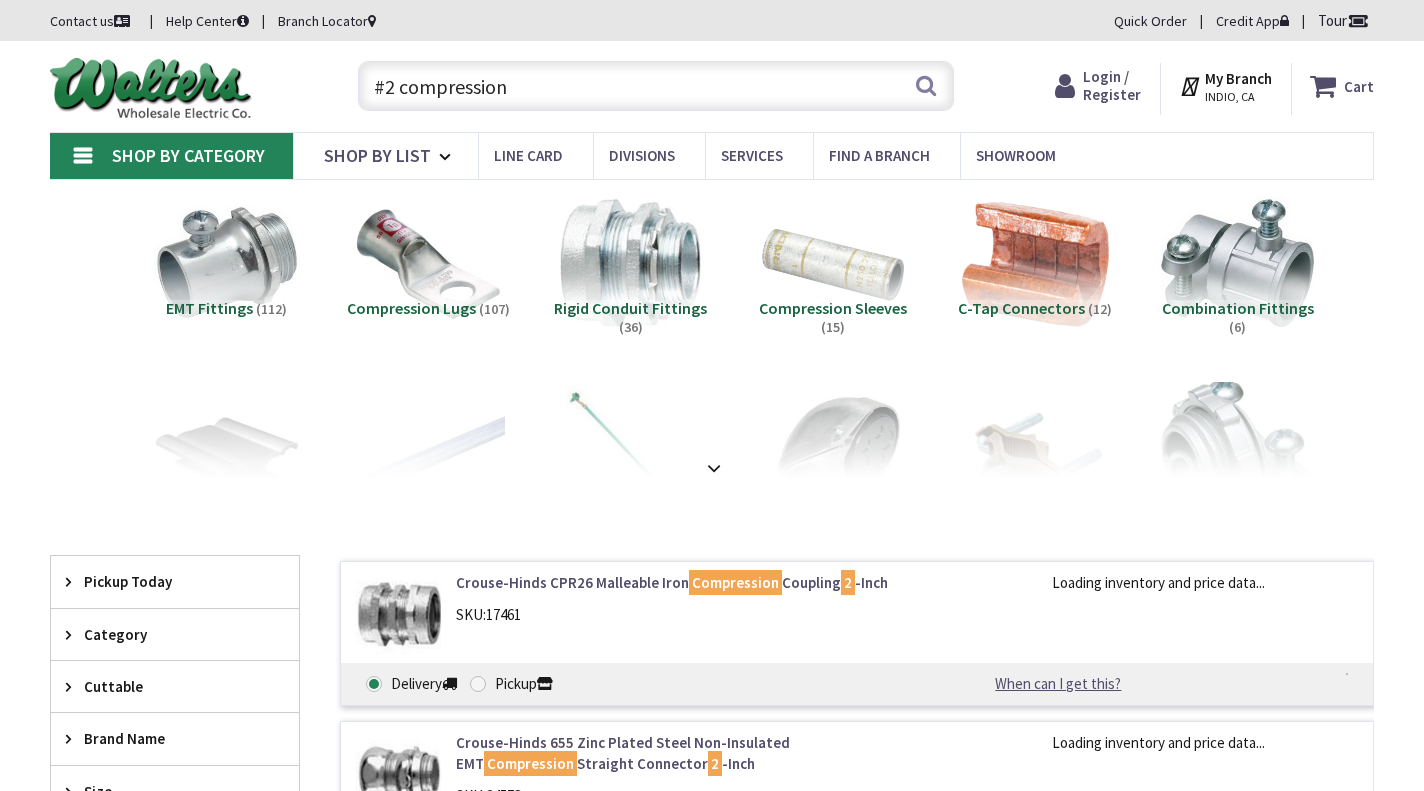 scroll, scrollTop: 0, scrollLeft: 0, axis: both 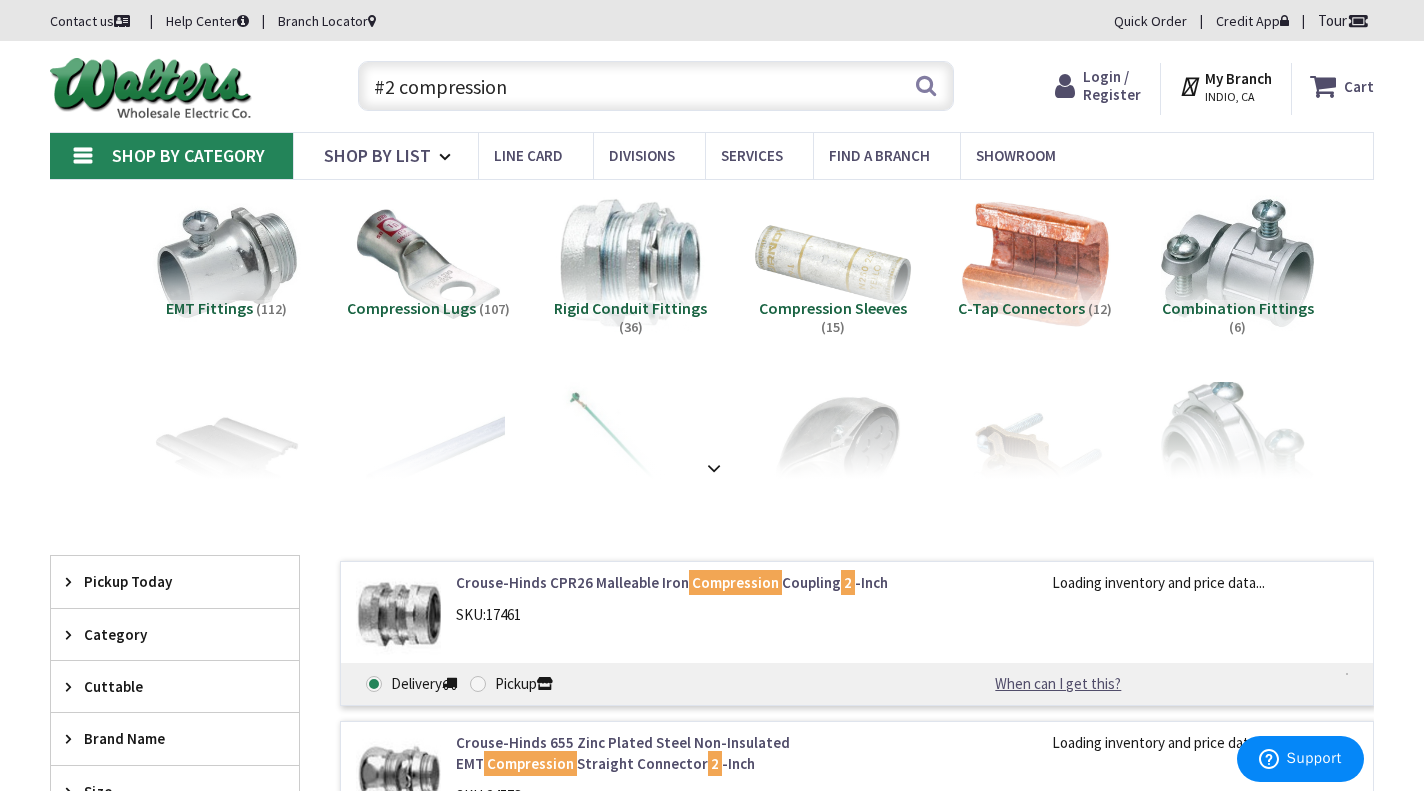 click at bounding box center (833, 263) 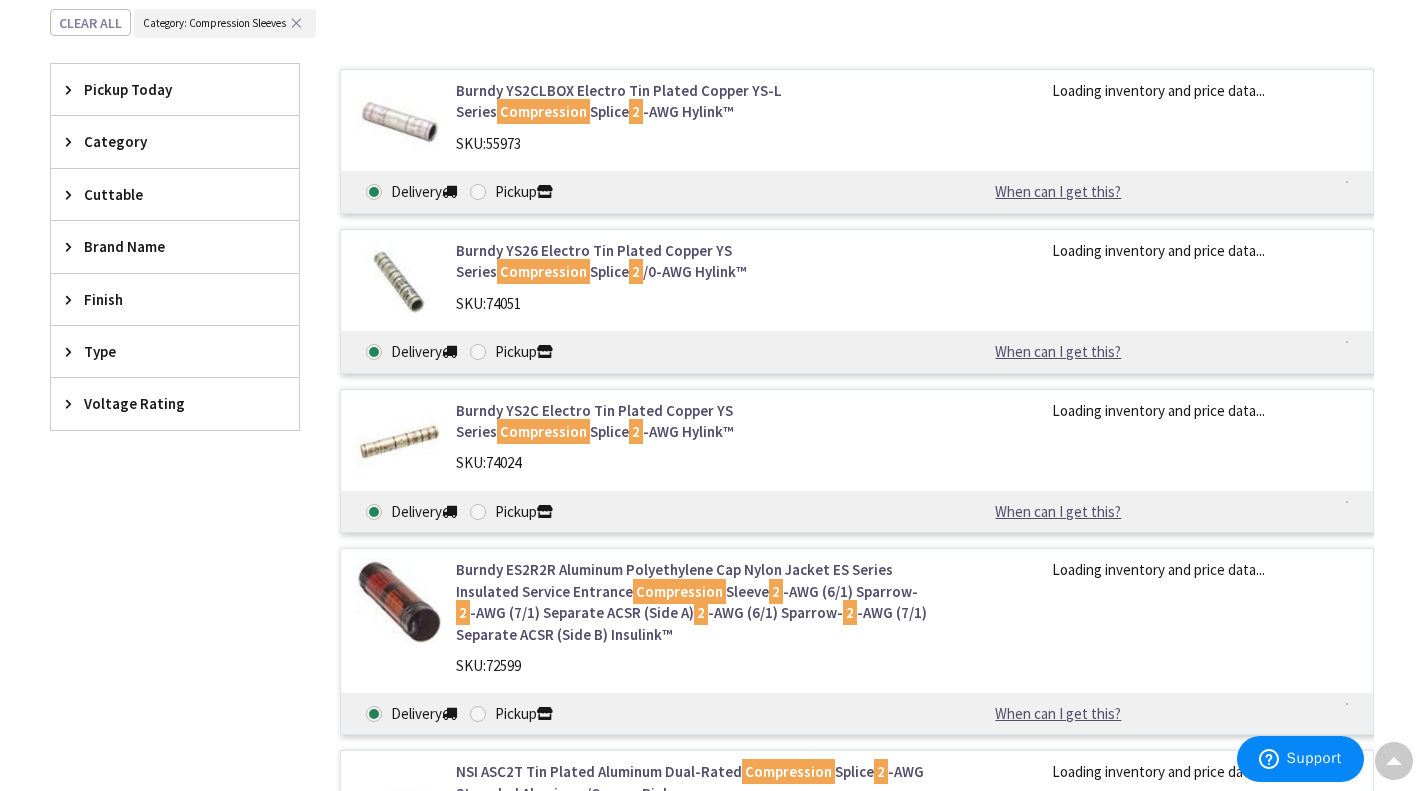scroll, scrollTop: 519, scrollLeft: 0, axis: vertical 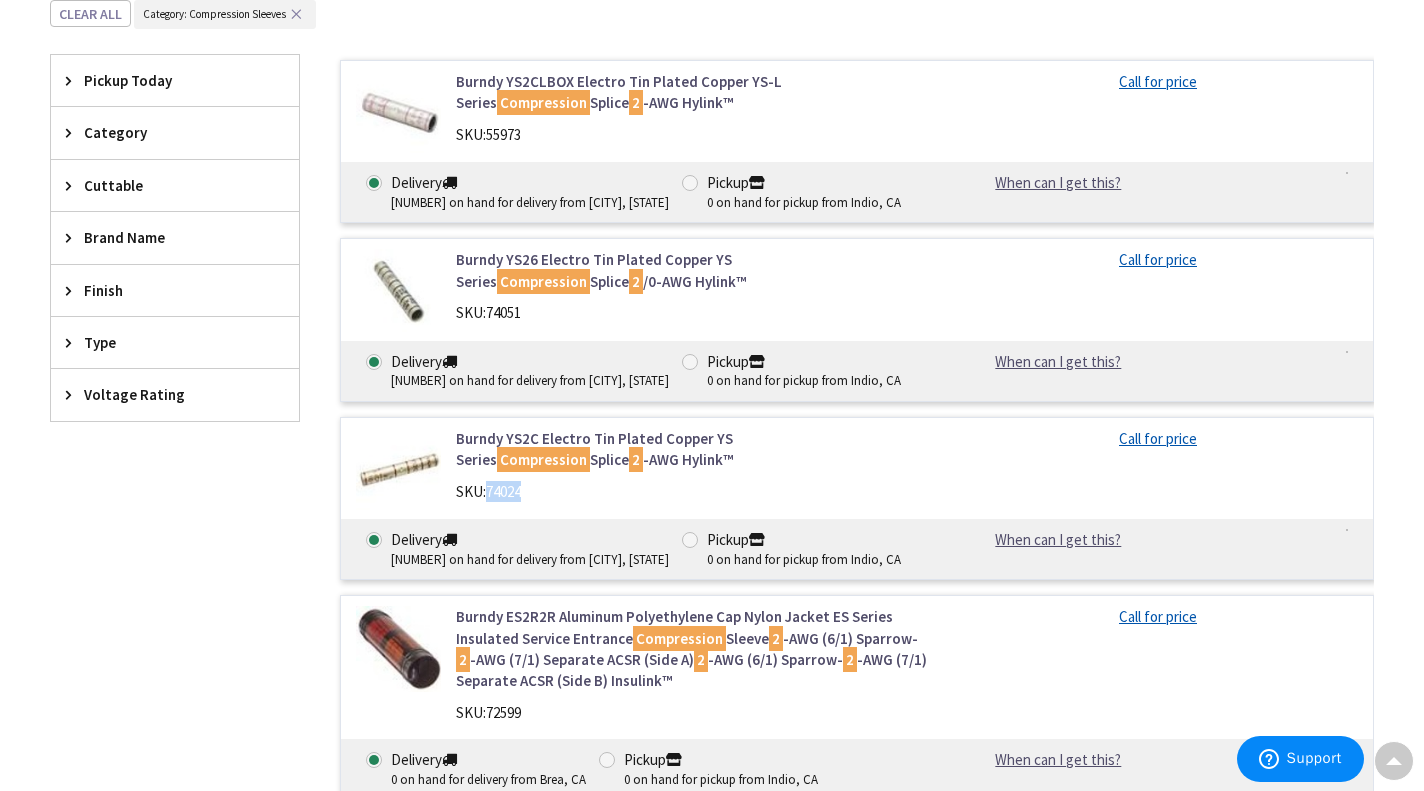 drag, startPoint x: 550, startPoint y: 502, endPoint x: 489, endPoint y: 497, distance: 61.204575 